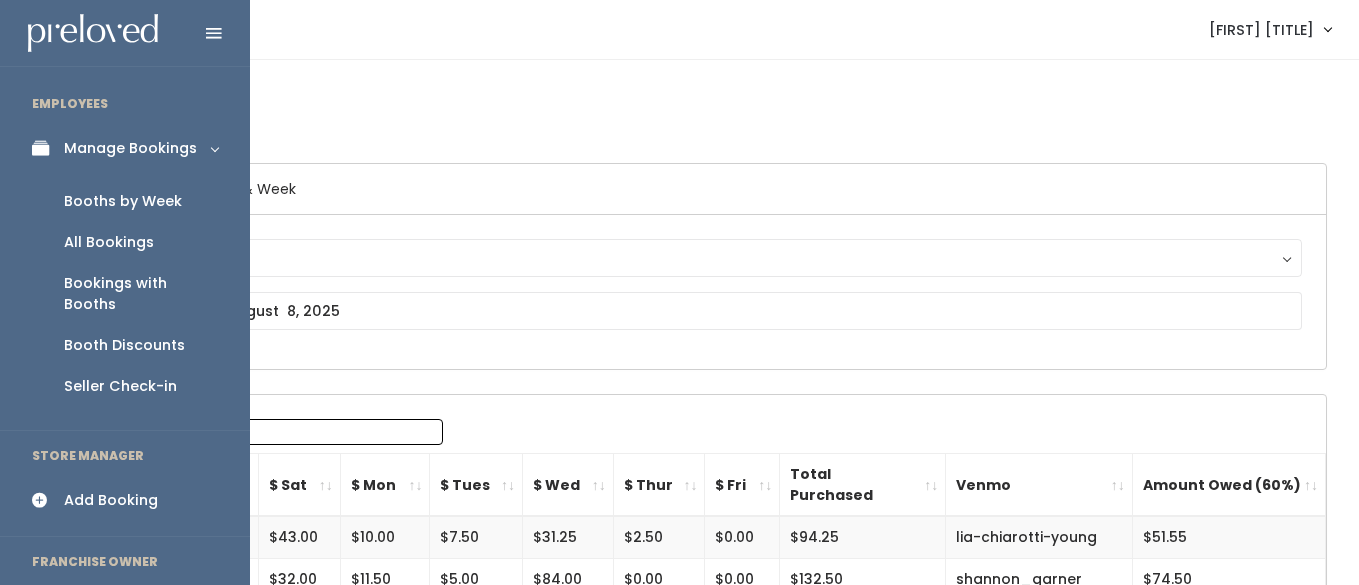 scroll, scrollTop: 0, scrollLeft: 0, axis: both 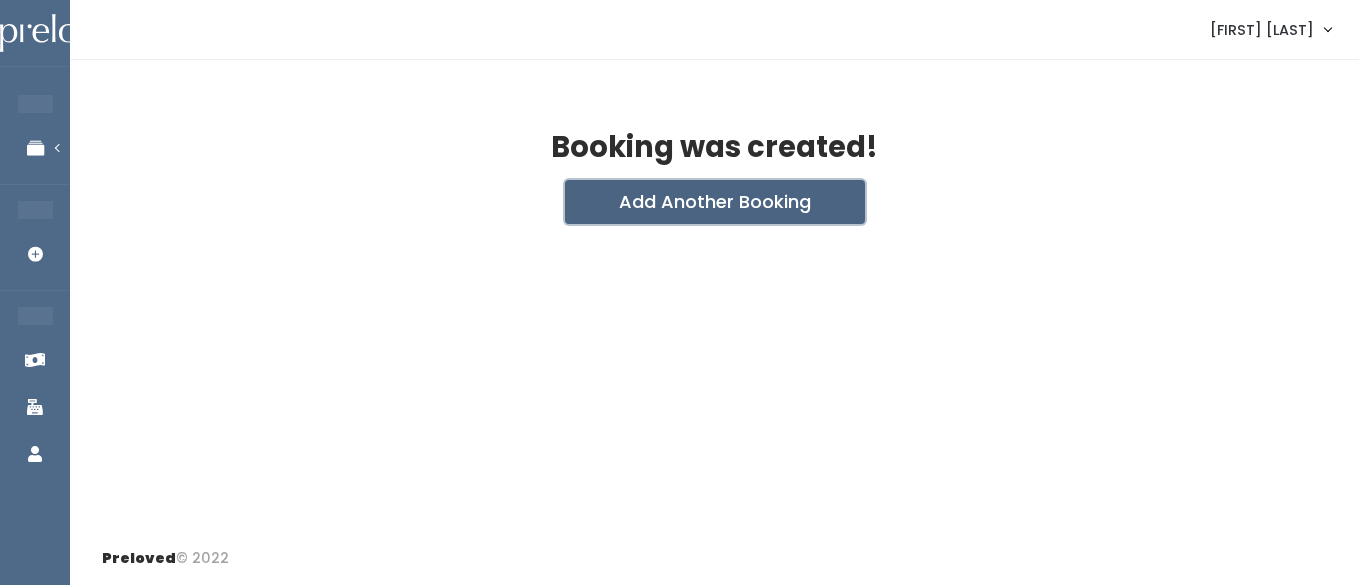click on "Add Another Booking" at bounding box center [715, 202] 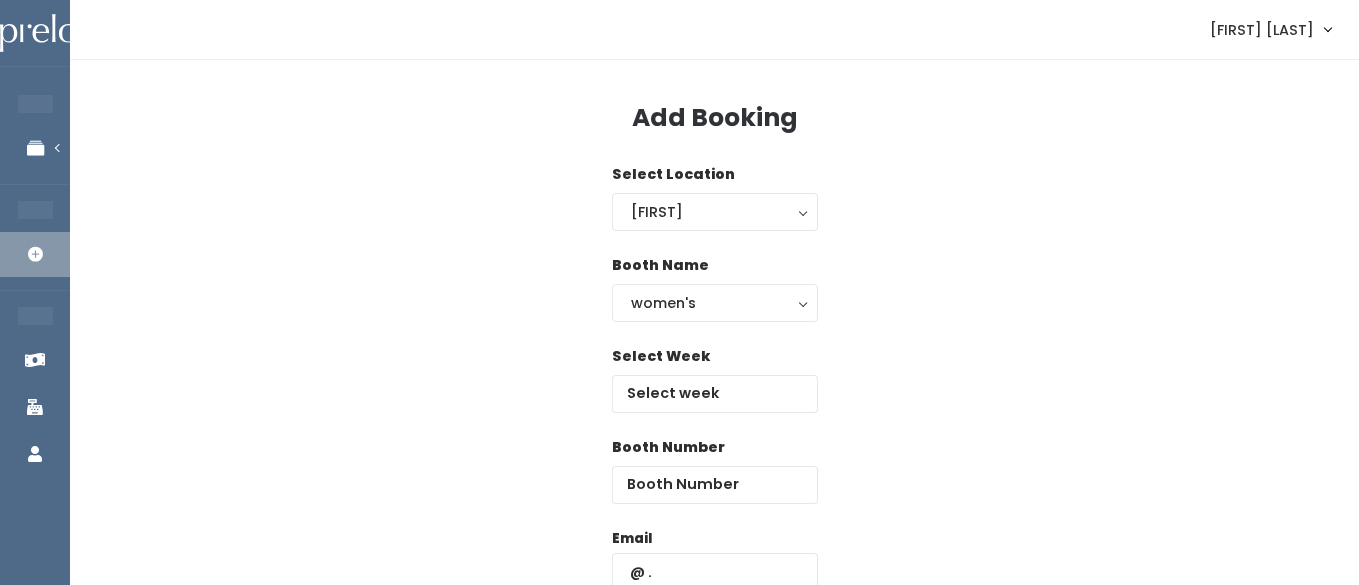 scroll, scrollTop: 0, scrollLeft: 0, axis: both 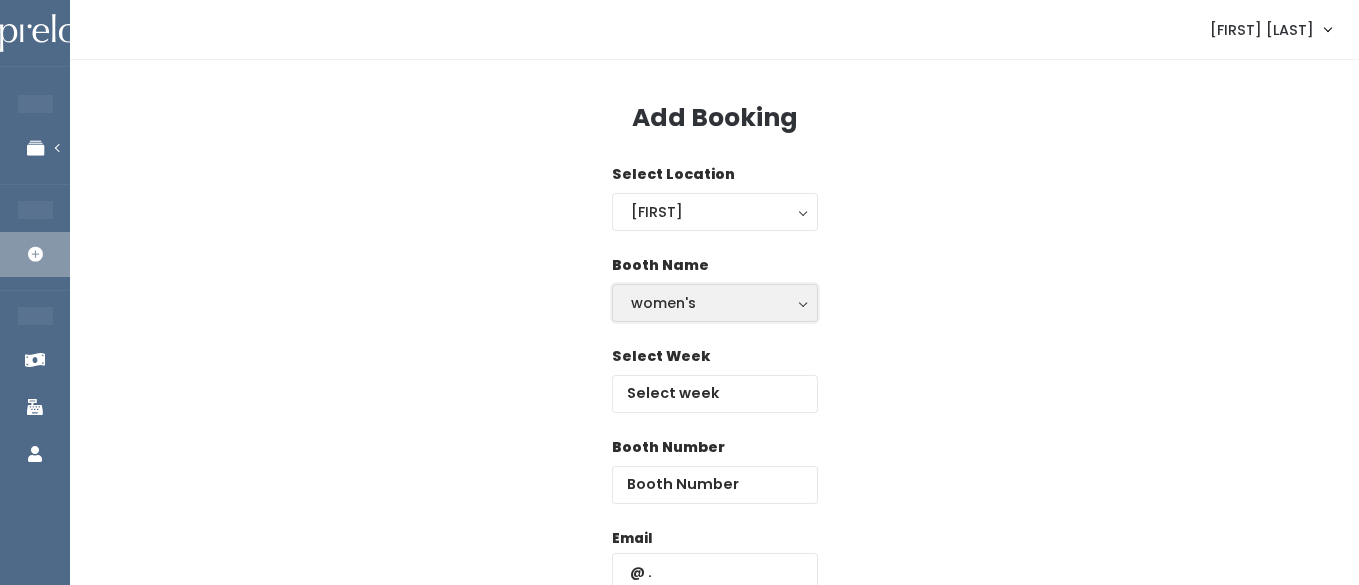 click on "women's" at bounding box center [715, 303] 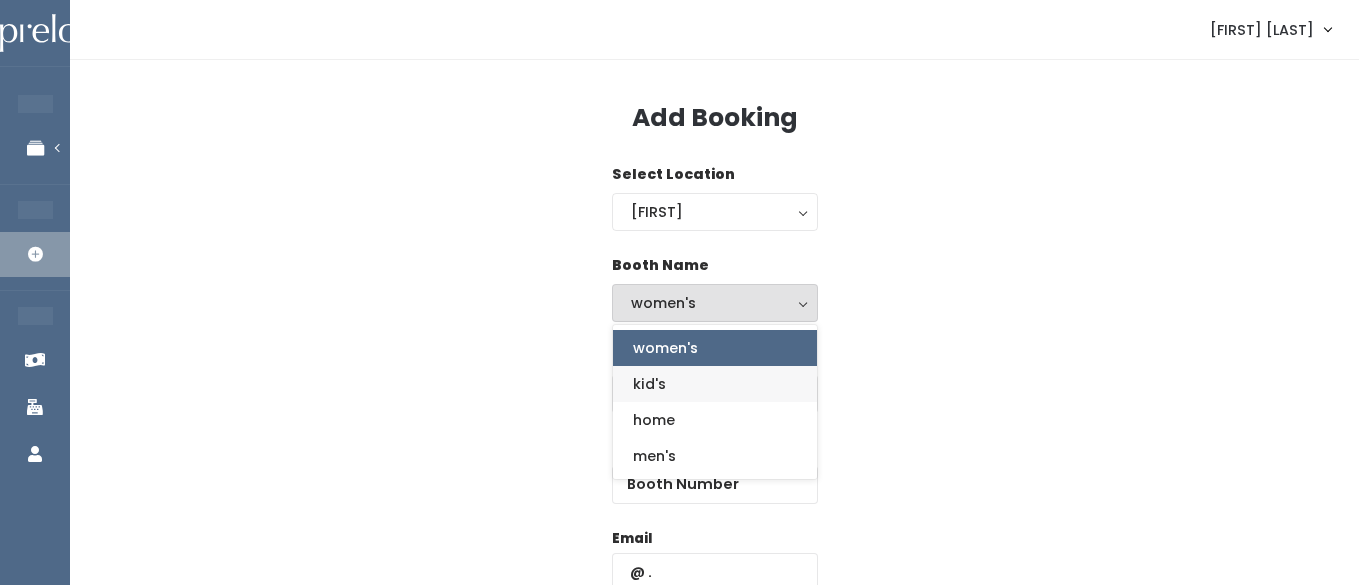click on "kid's" at bounding box center (649, 384) 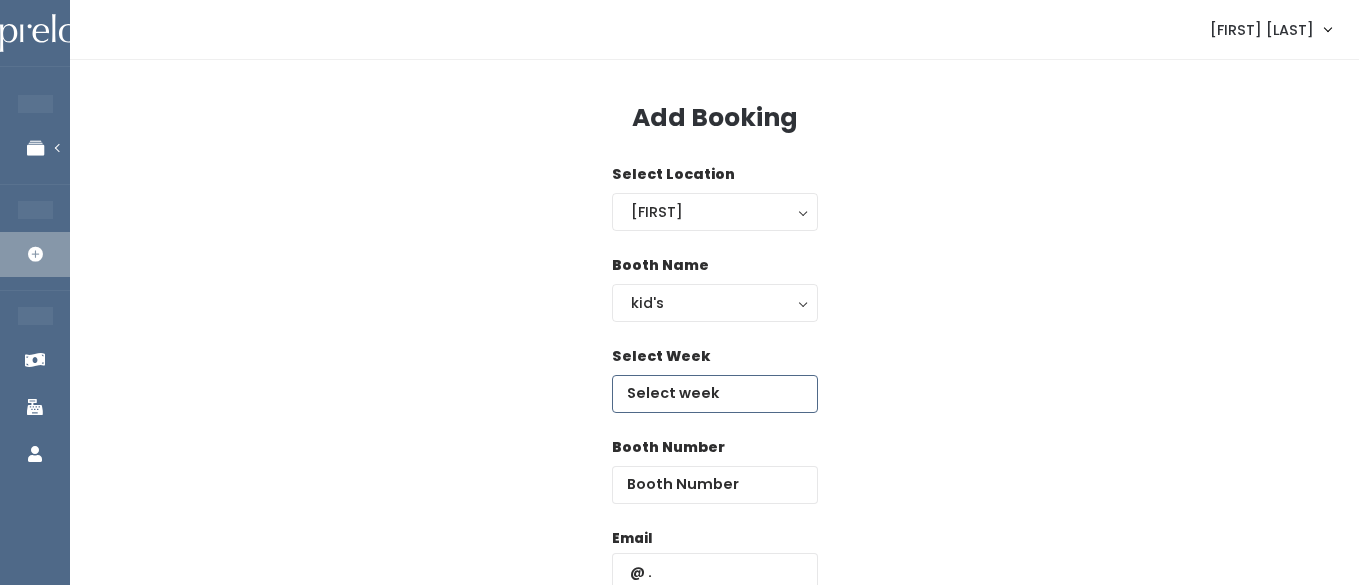 click at bounding box center (715, 394) 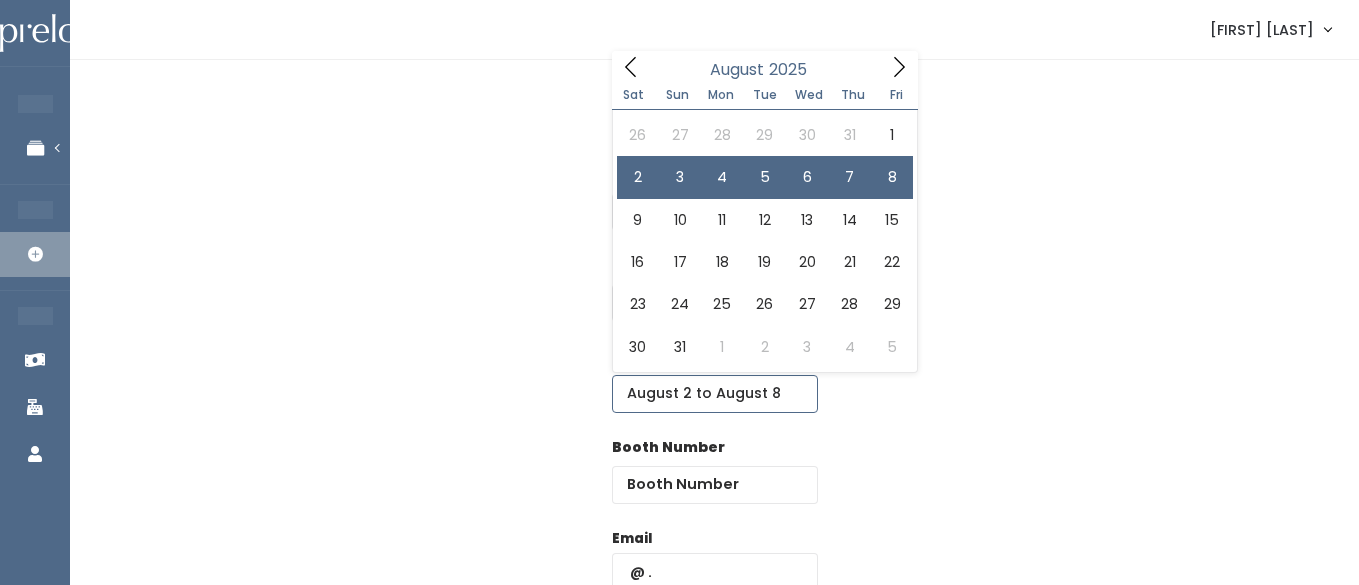 click on "August 2 to August 8" at bounding box center [715, 394] 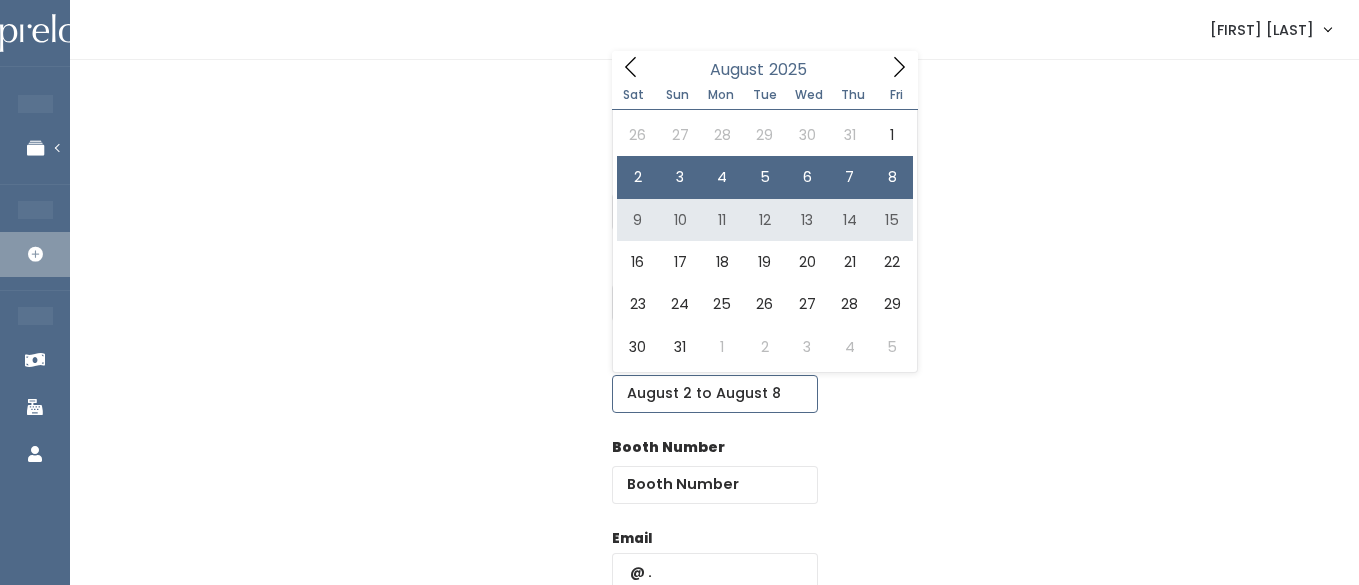 type on "August 9 to August 15" 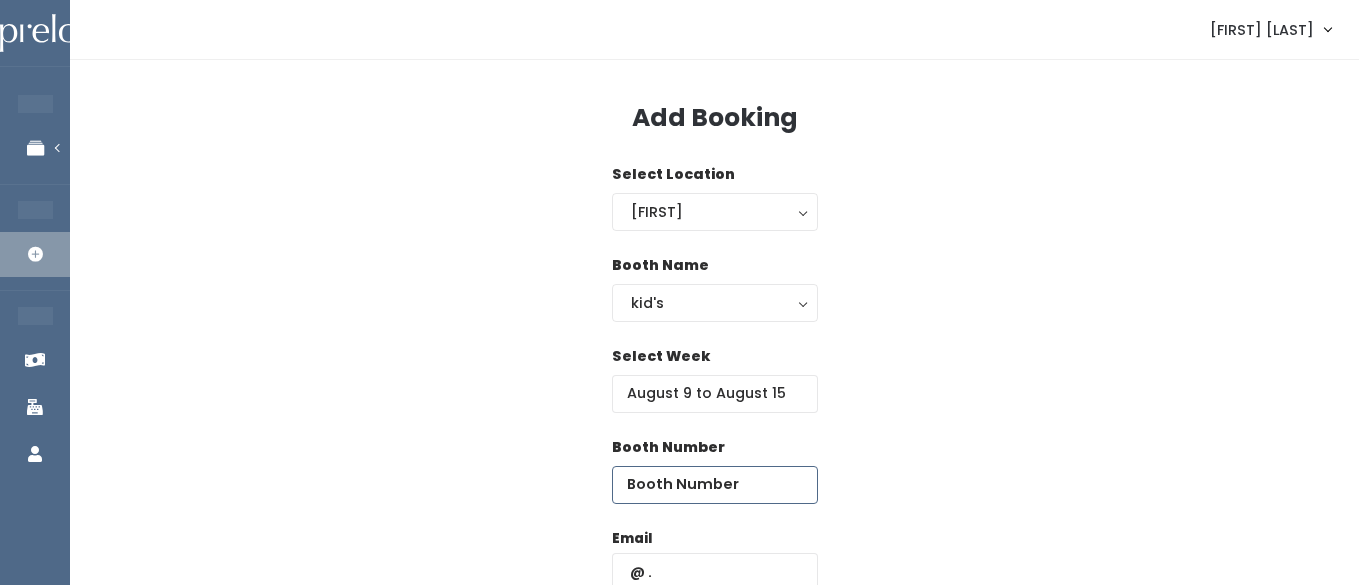 click at bounding box center [715, 485] 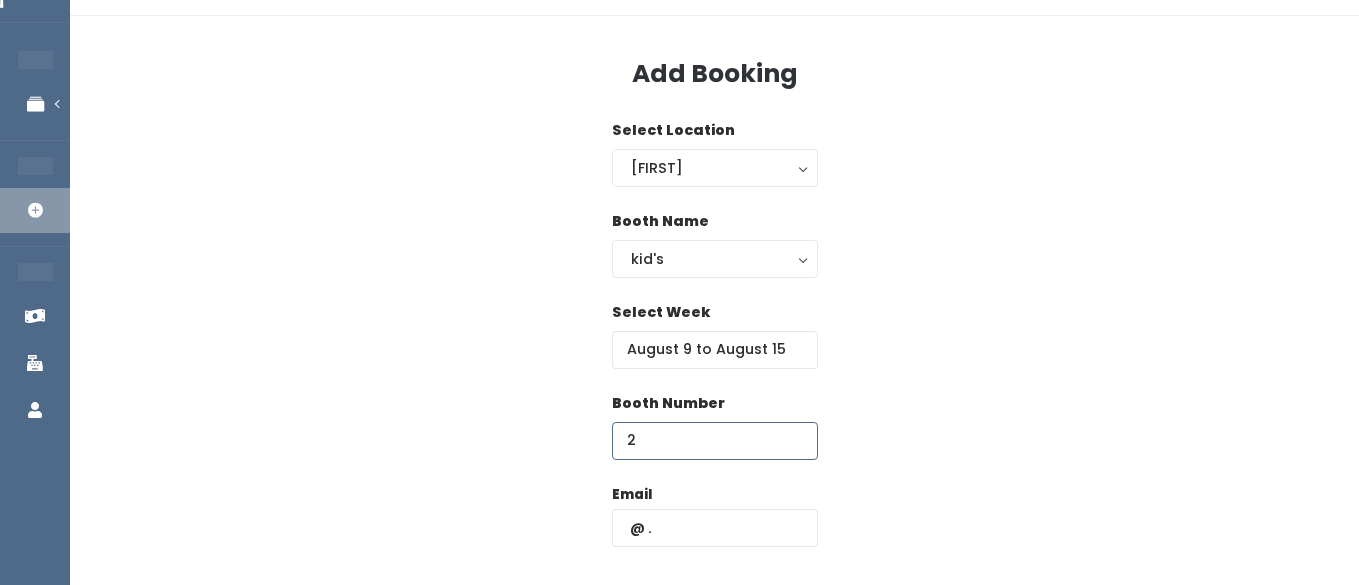 scroll, scrollTop: 65, scrollLeft: 0, axis: vertical 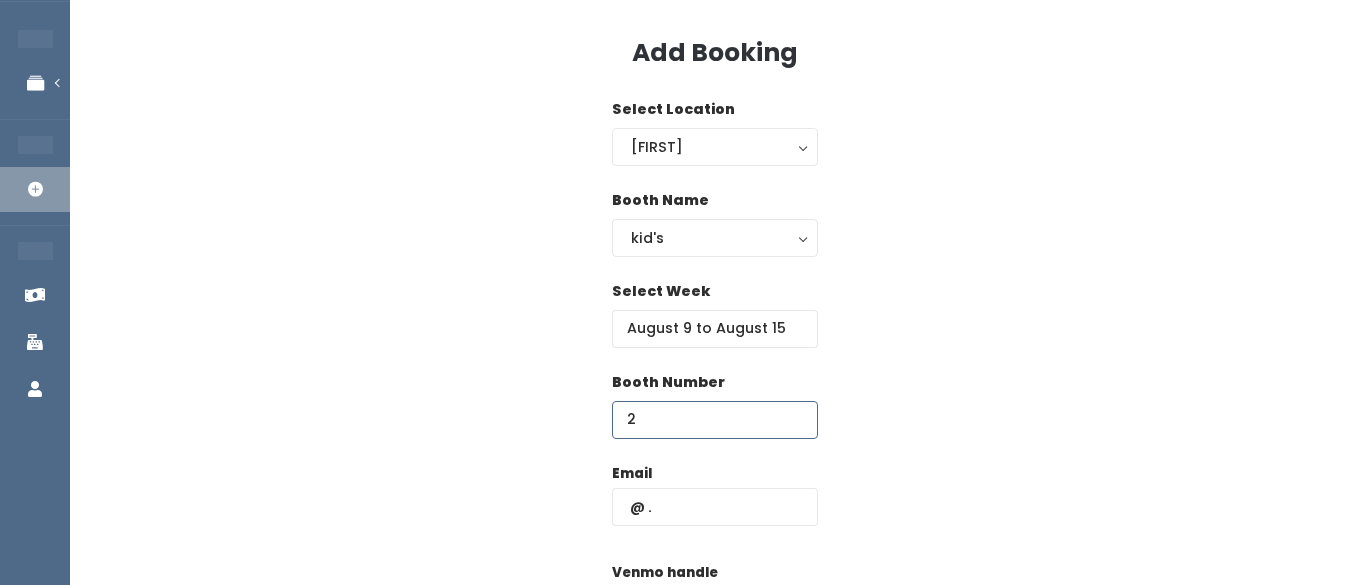 type on "2" 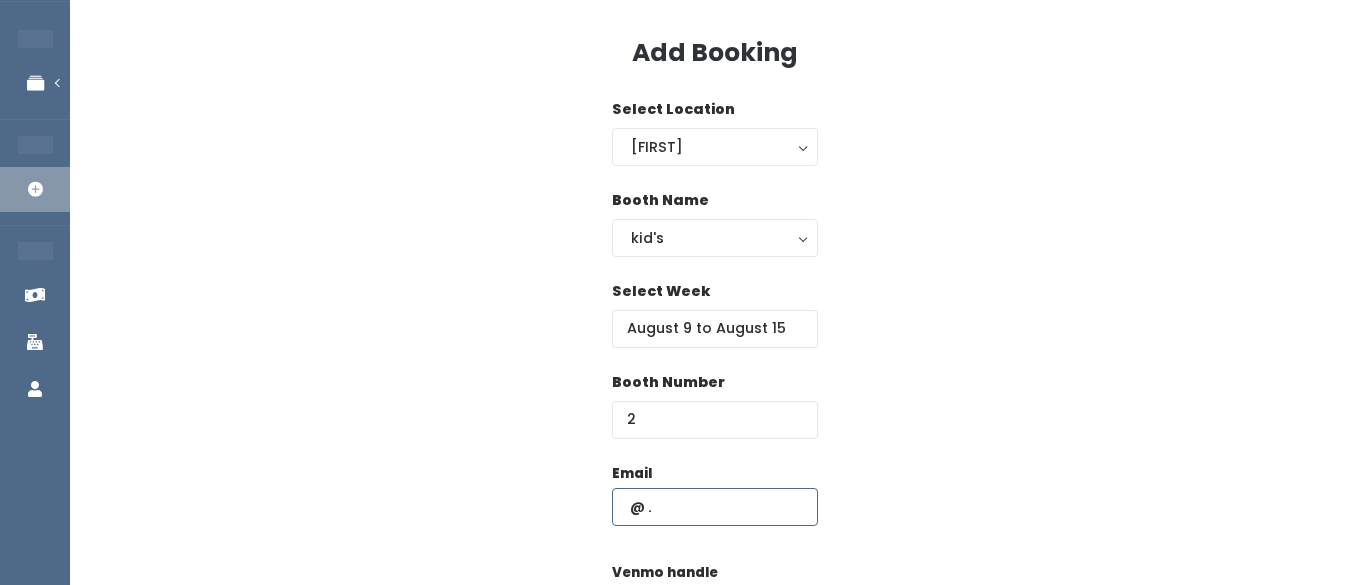 click at bounding box center (715, 507) 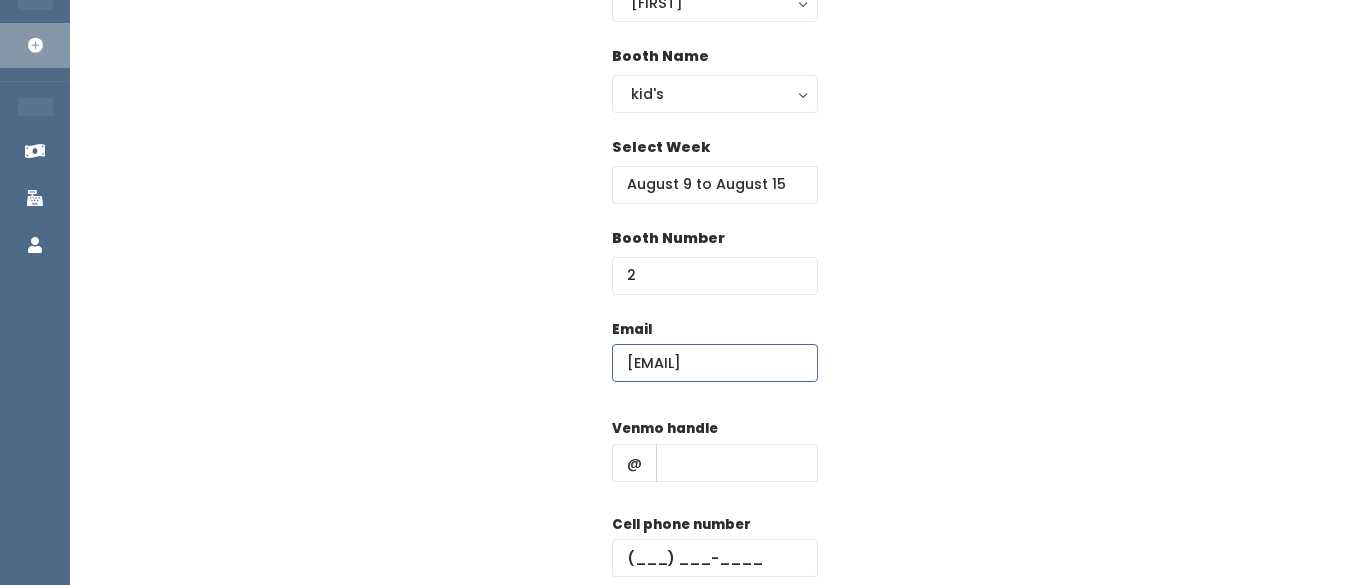 scroll, scrollTop: 227, scrollLeft: 0, axis: vertical 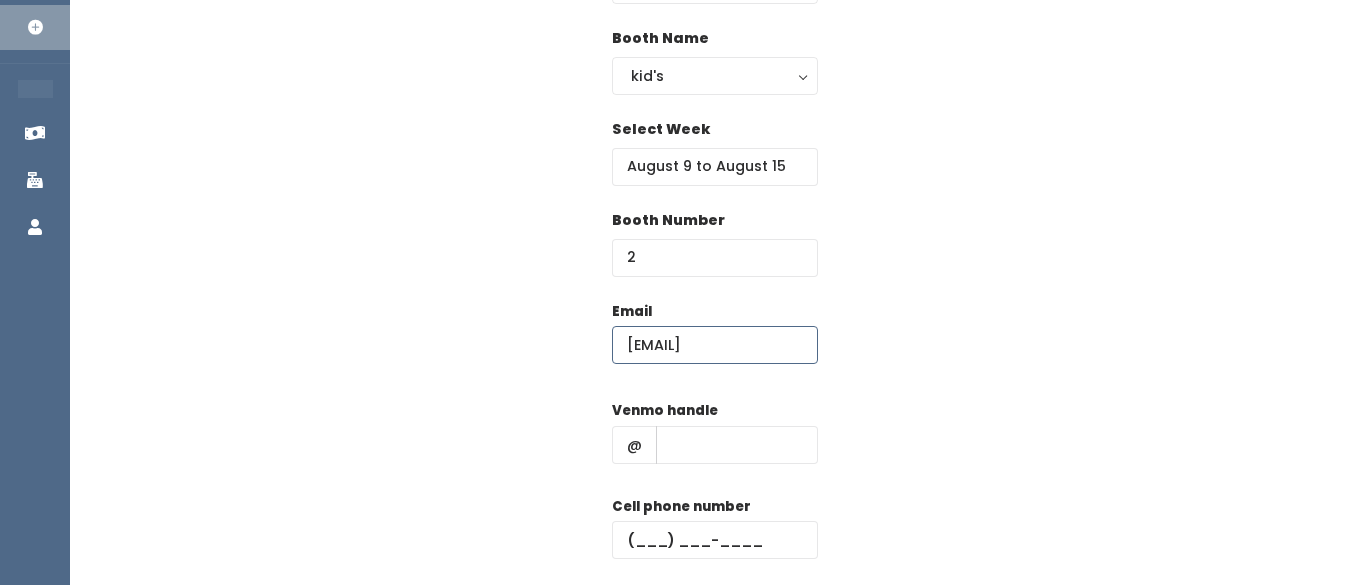 type on "christalta@yahoo.com" 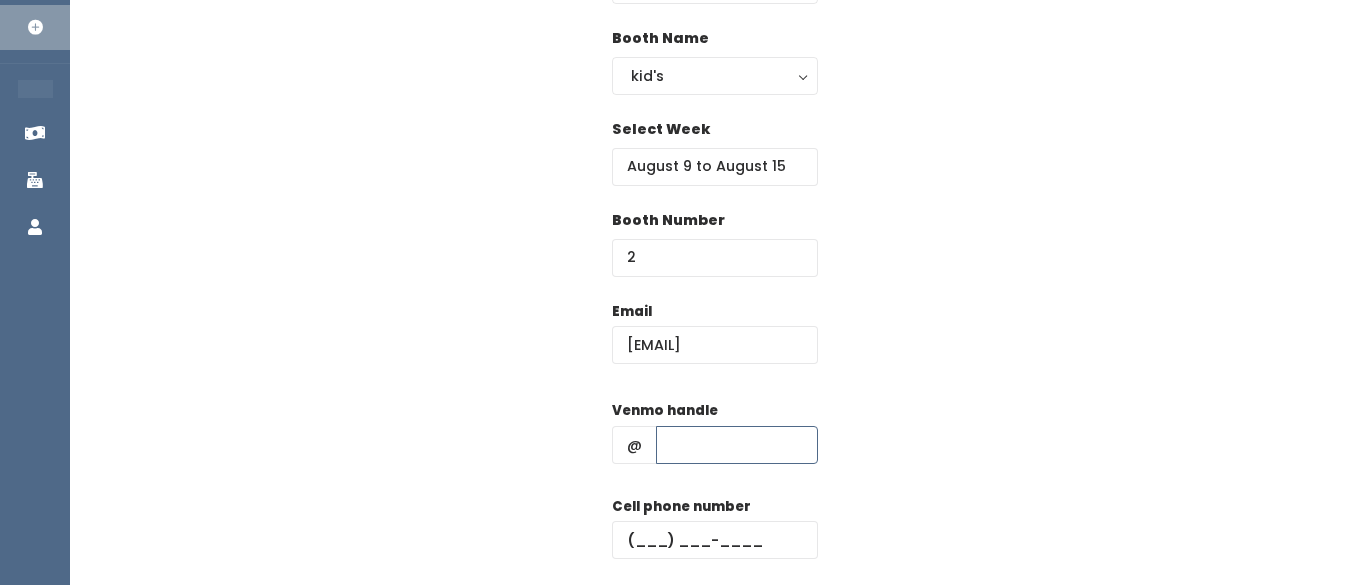 click at bounding box center (737, 445) 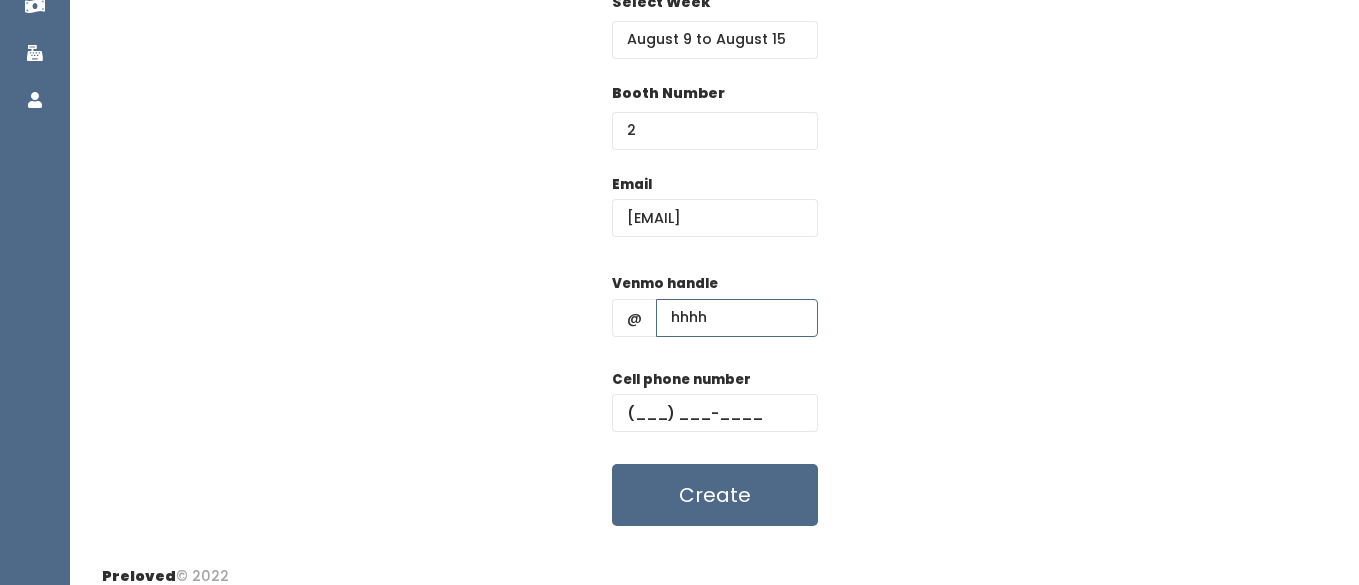 scroll, scrollTop: 368, scrollLeft: 0, axis: vertical 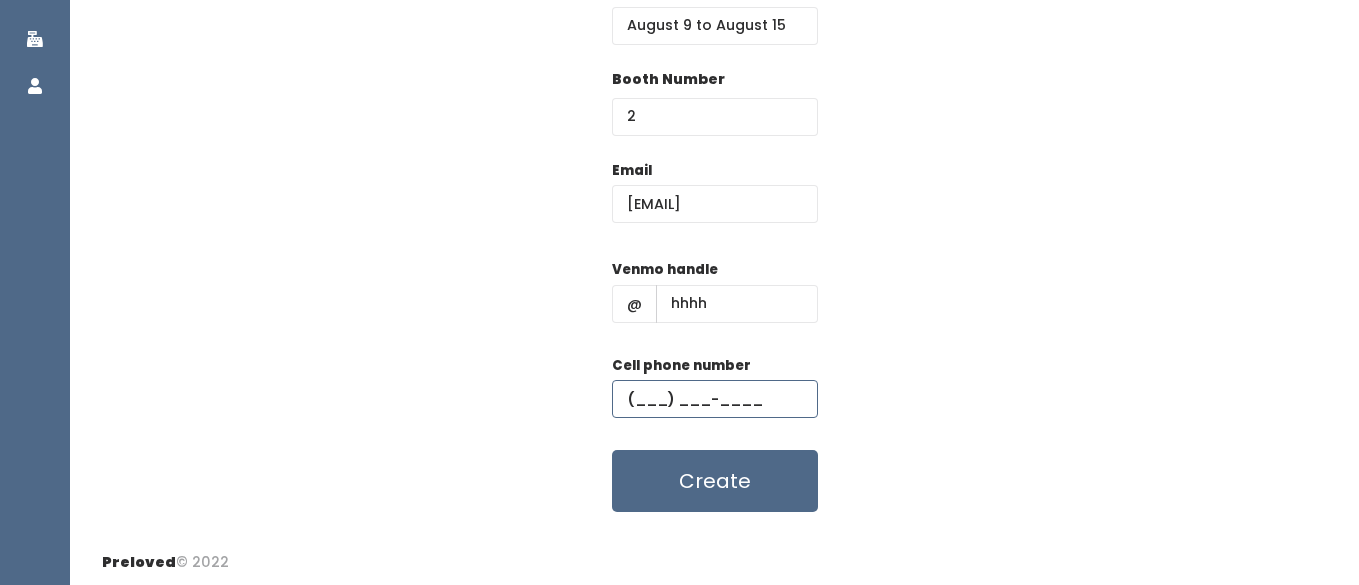click at bounding box center (715, 399) 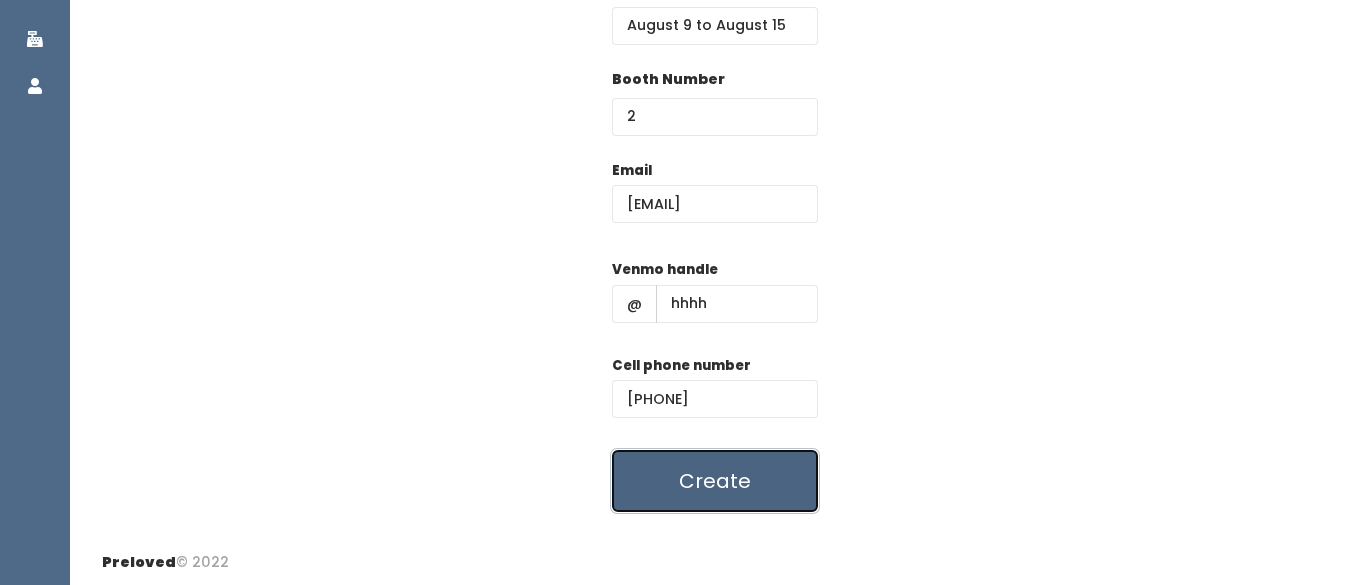 click on "Create" at bounding box center [715, 481] 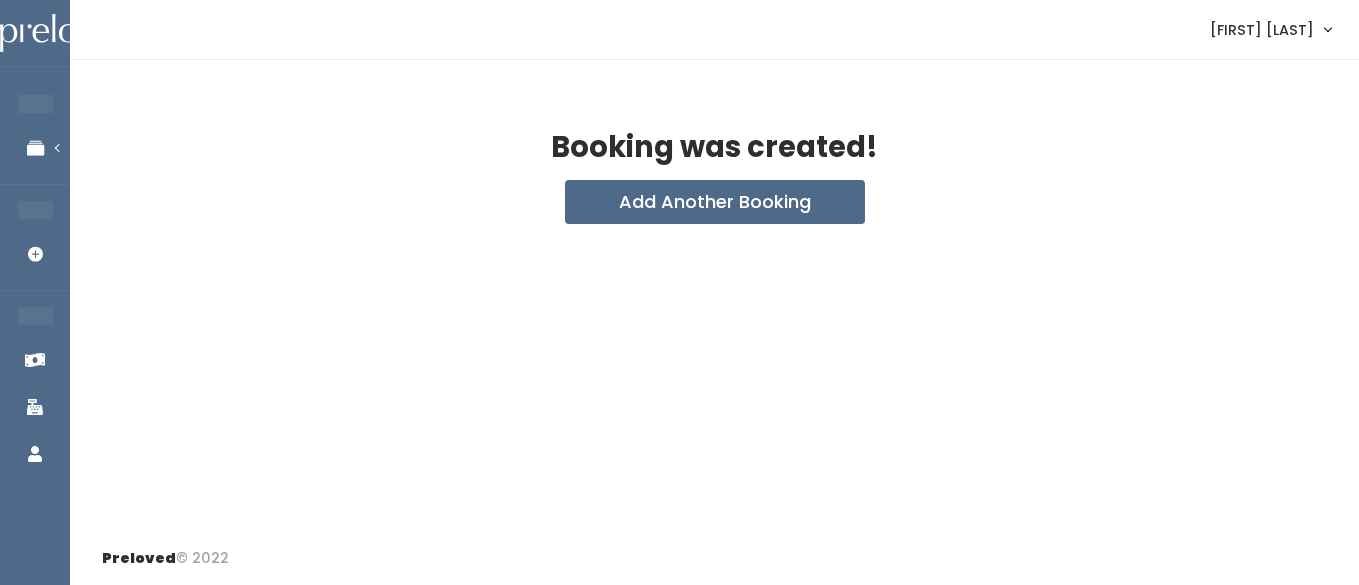 scroll, scrollTop: 0, scrollLeft: 0, axis: both 